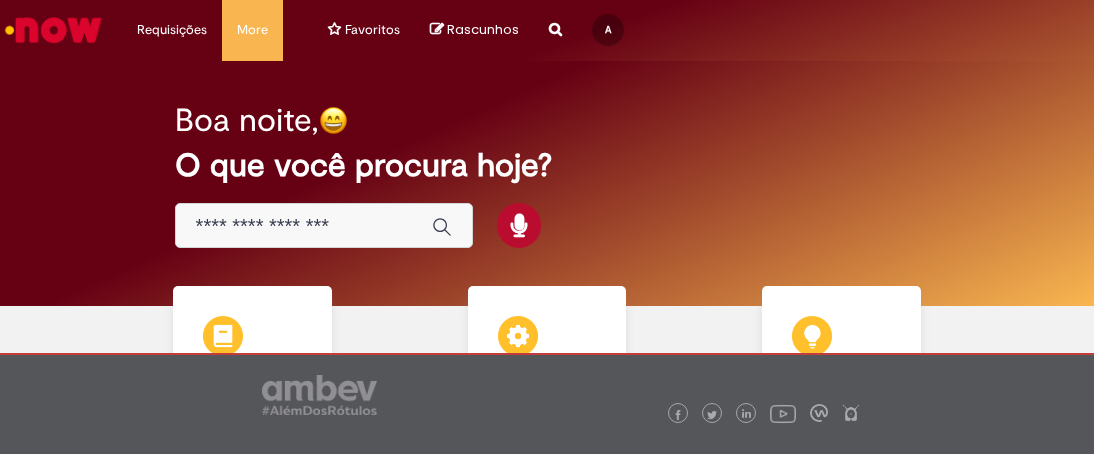 scroll, scrollTop: 0, scrollLeft: 0, axis: both 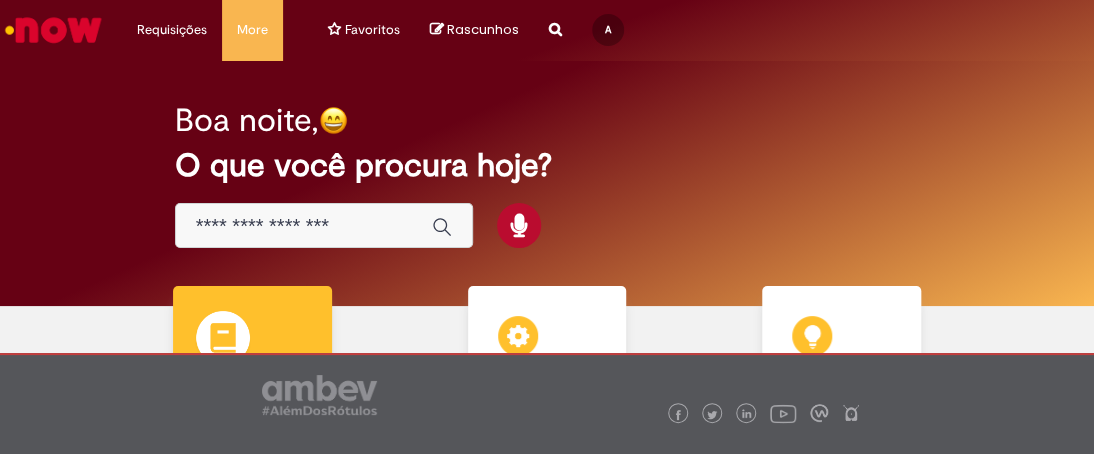 click on "Catálogo de Ofertas
Catálogo de Ofertas
Abra uma solicitação" at bounding box center [252, 381] 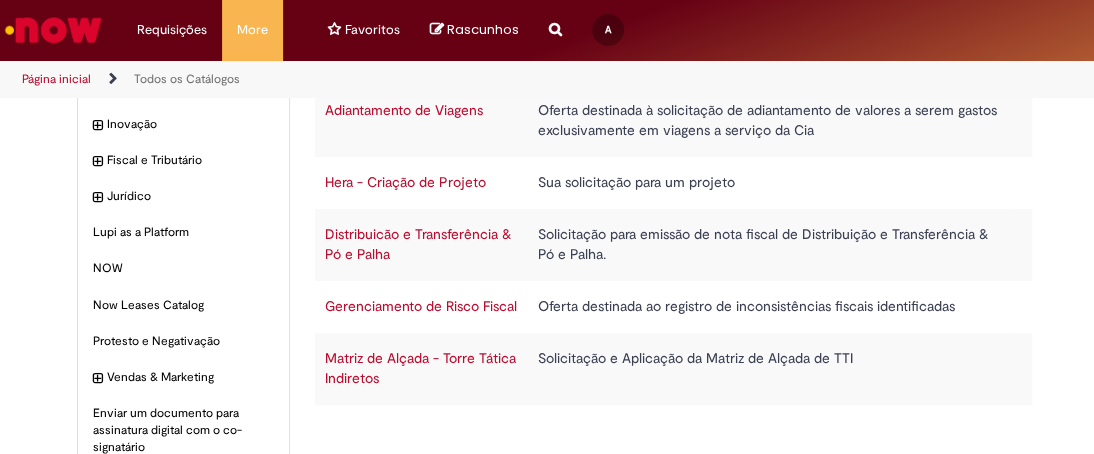 scroll, scrollTop: 200, scrollLeft: 0, axis: vertical 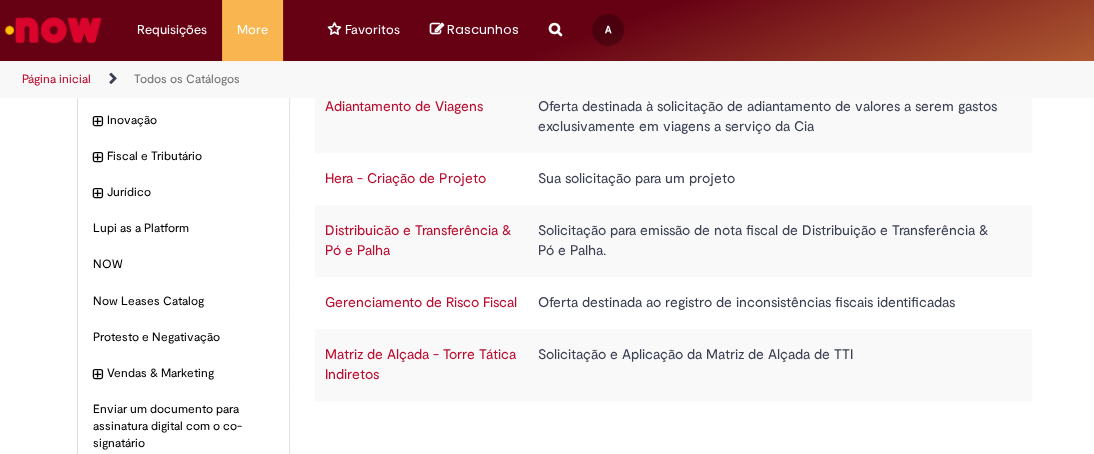 click on "Distribuicão e Transferência & Pó e Palha" at bounding box center (418, 240) 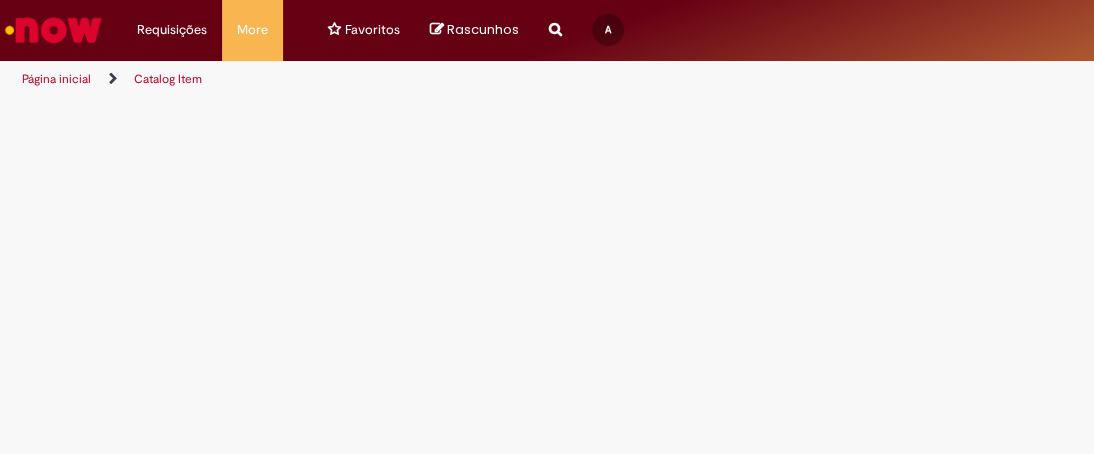 scroll, scrollTop: 0, scrollLeft: 0, axis: both 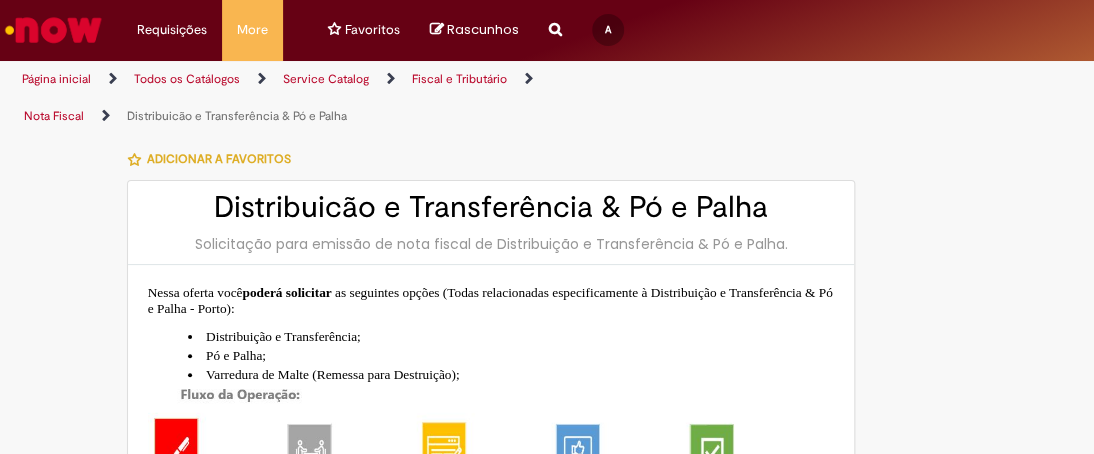 type on "**********" 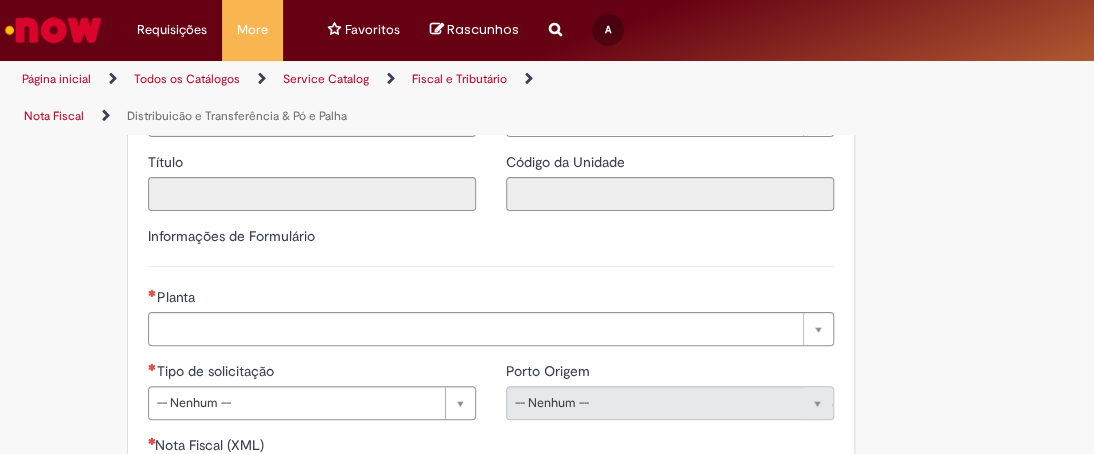 type on "******" 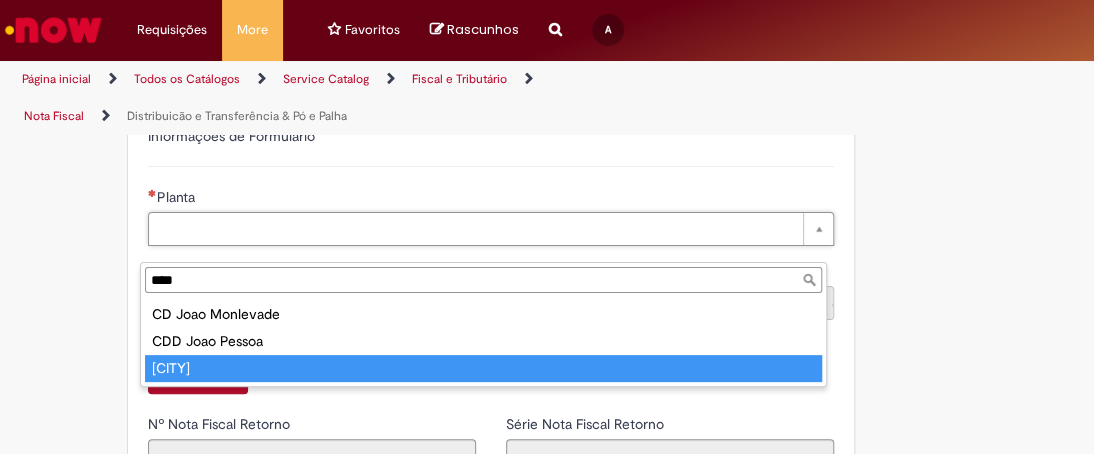 type on "****" 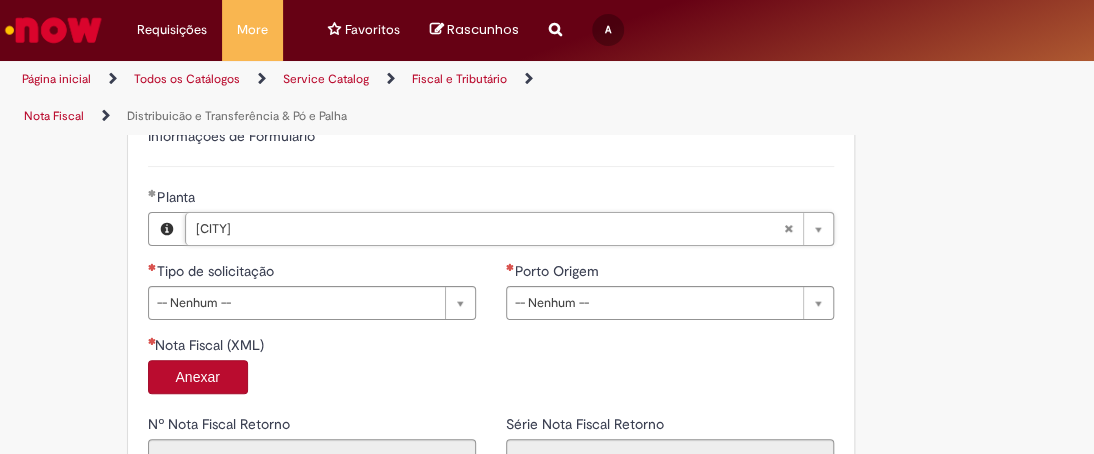 click on "Tipo de solicitação" at bounding box center [312, 273] 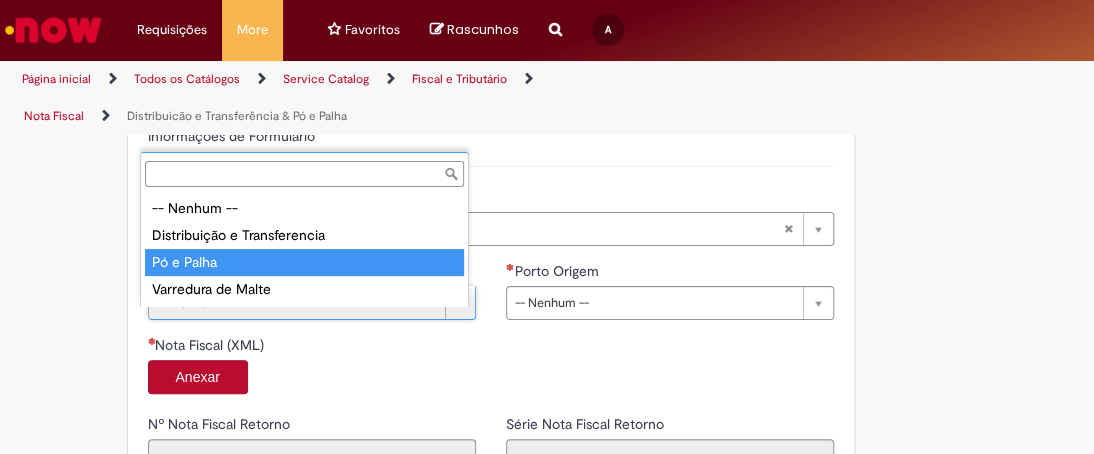 type on "**********" 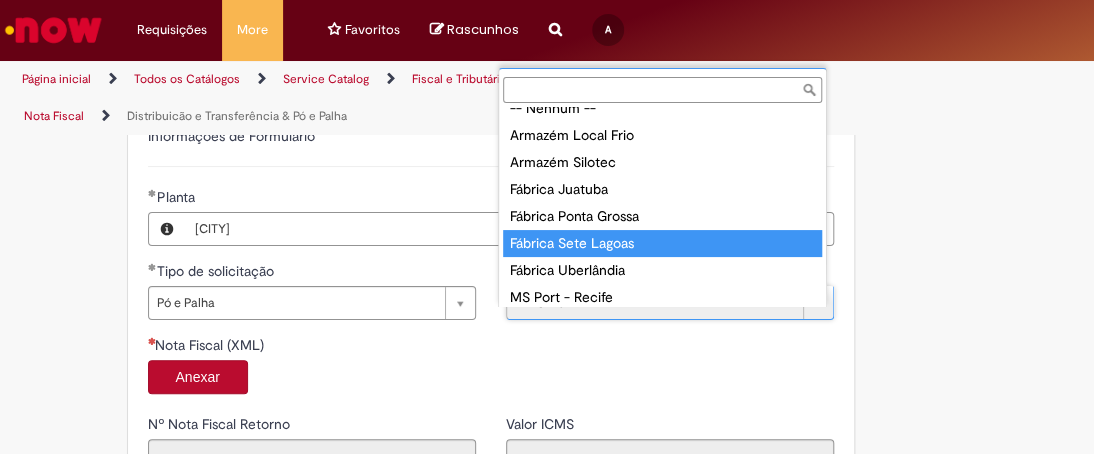 scroll, scrollTop: 116, scrollLeft: 0, axis: vertical 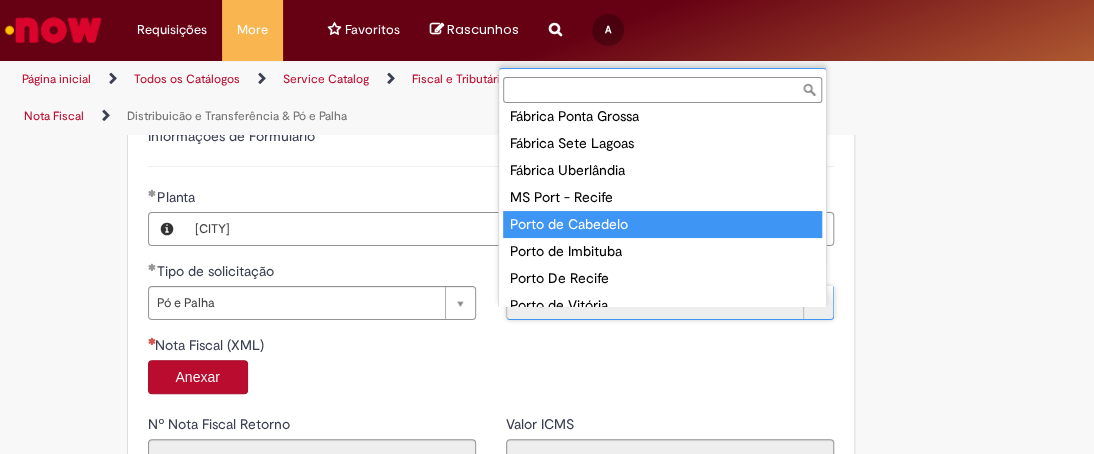 type on "**********" 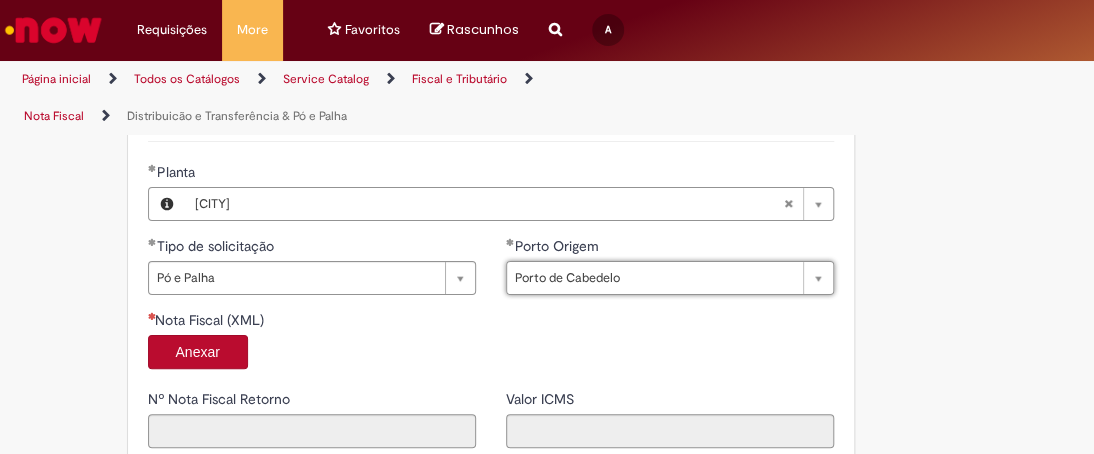 scroll, scrollTop: 1231, scrollLeft: 0, axis: vertical 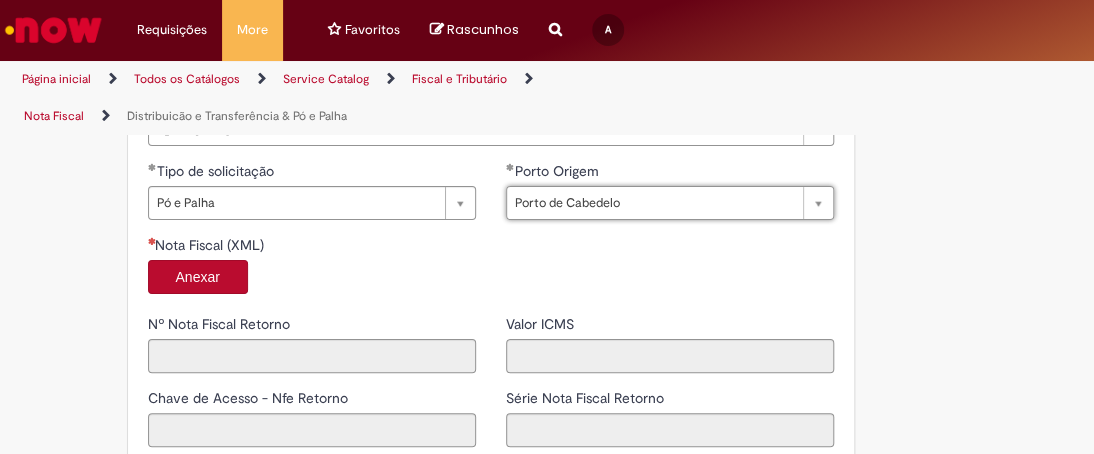 click on "Anexar" at bounding box center [198, 277] 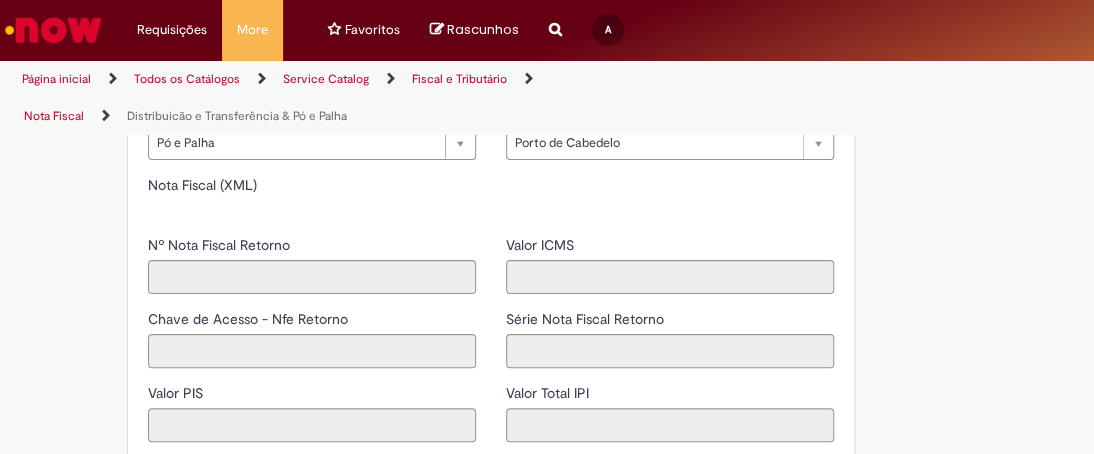 type on "*****" 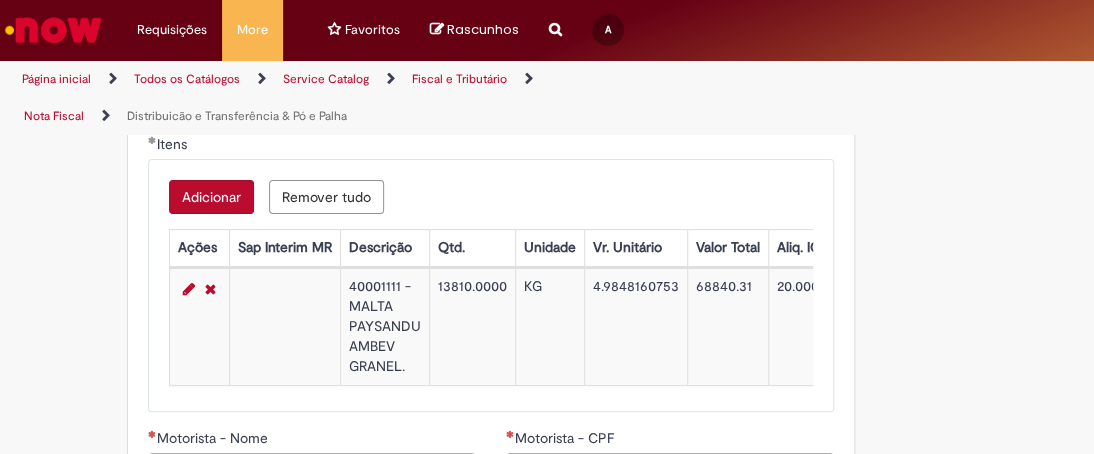 scroll, scrollTop: 2078, scrollLeft: 0, axis: vertical 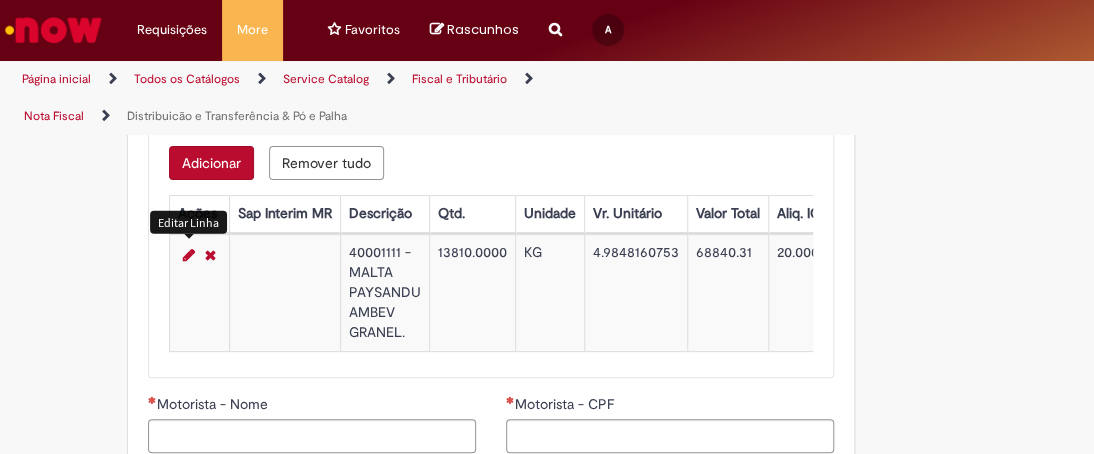 click at bounding box center [189, 255] 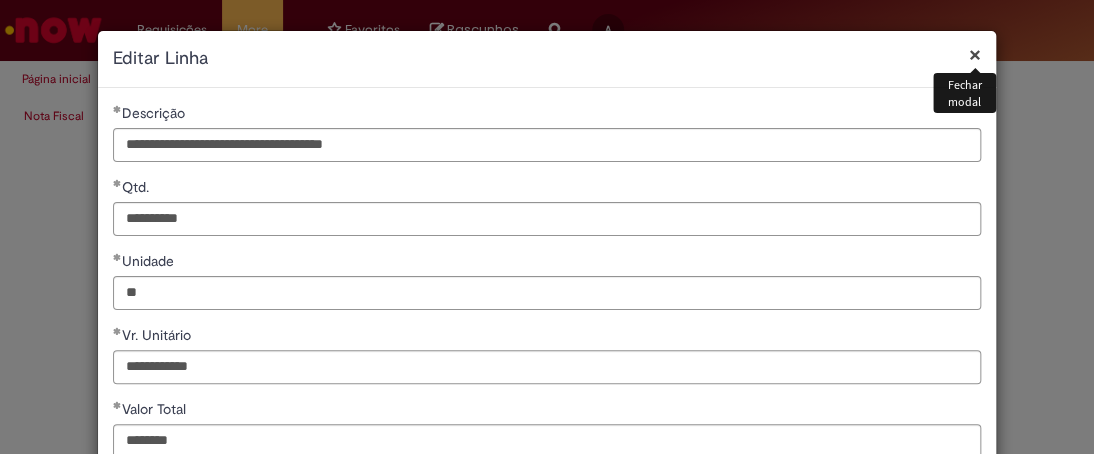 scroll, scrollTop: 600, scrollLeft: 0, axis: vertical 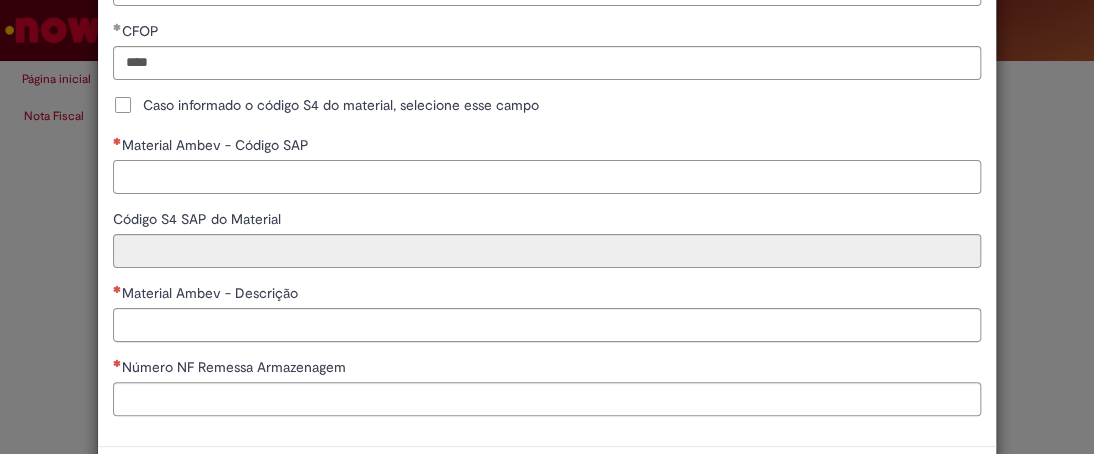 click on "Material Ambev - Código SAP" at bounding box center [547, 177] 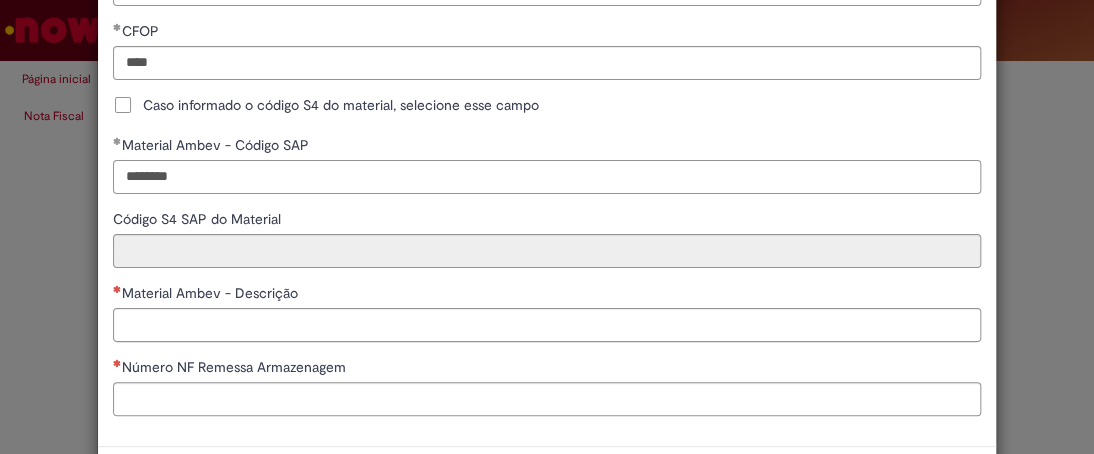 type on "********" 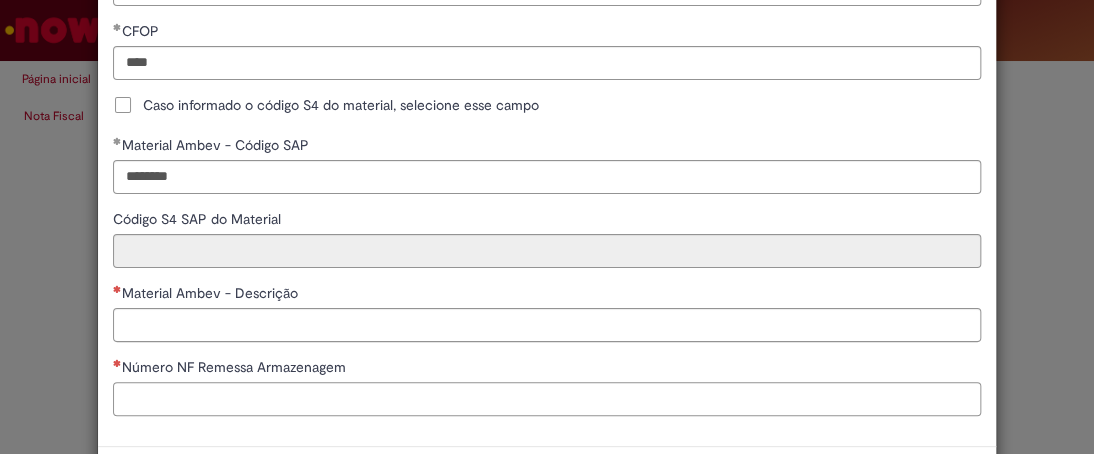 click on "Número NF Remessa Armazenagem" at bounding box center [547, 399] 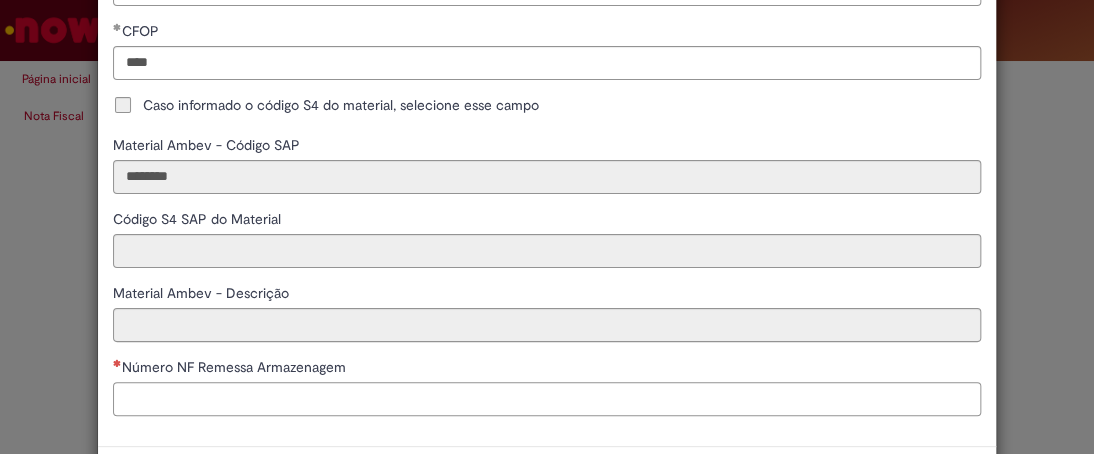 type on "**********" 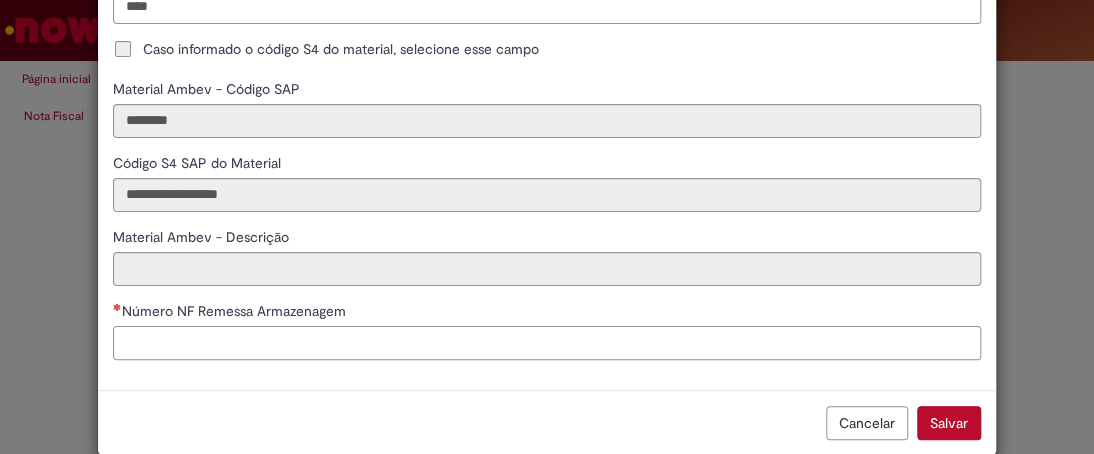 scroll, scrollTop: 686, scrollLeft: 0, axis: vertical 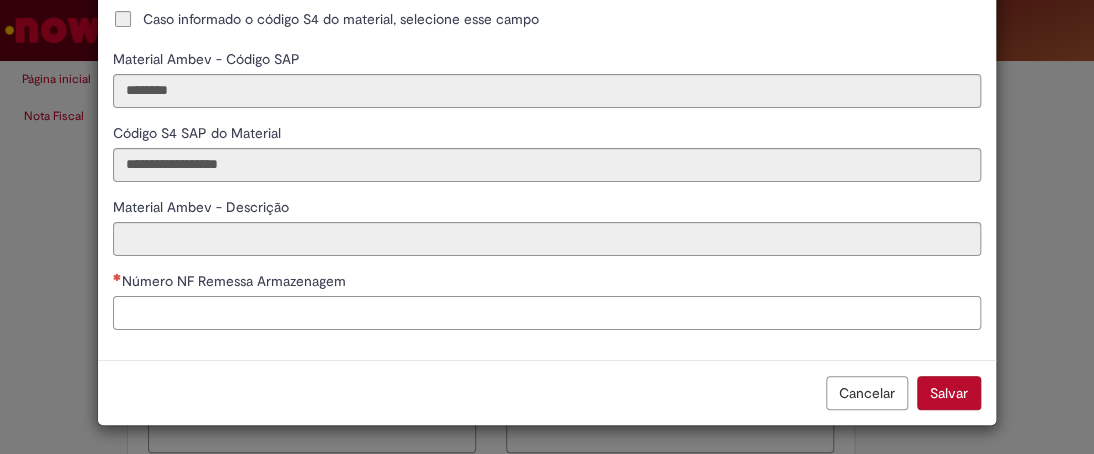 type on "**********" 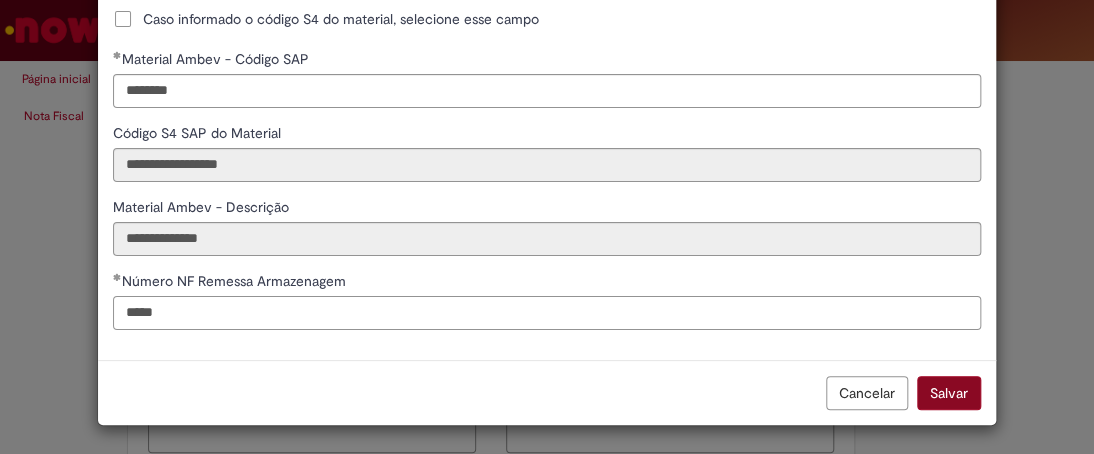 type on "*****" 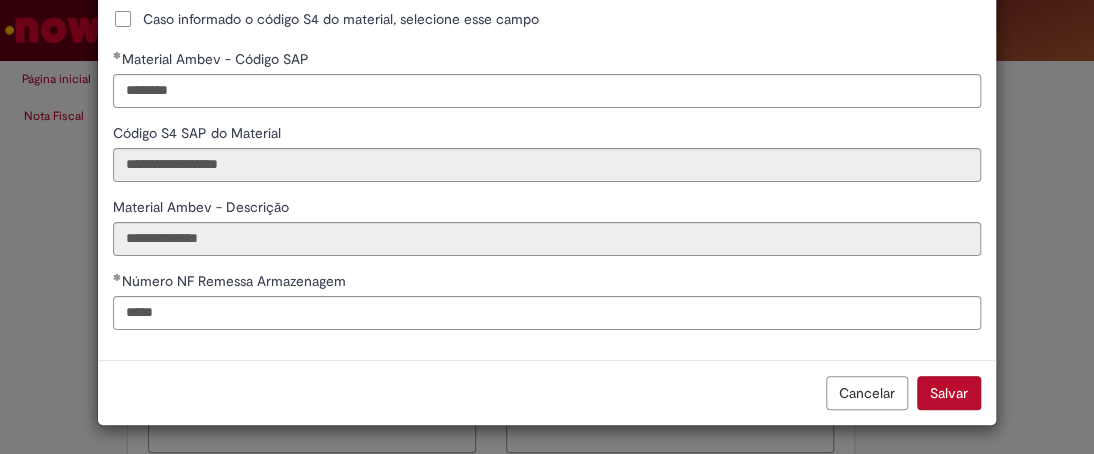 click on "Salvar" at bounding box center [949, 393] 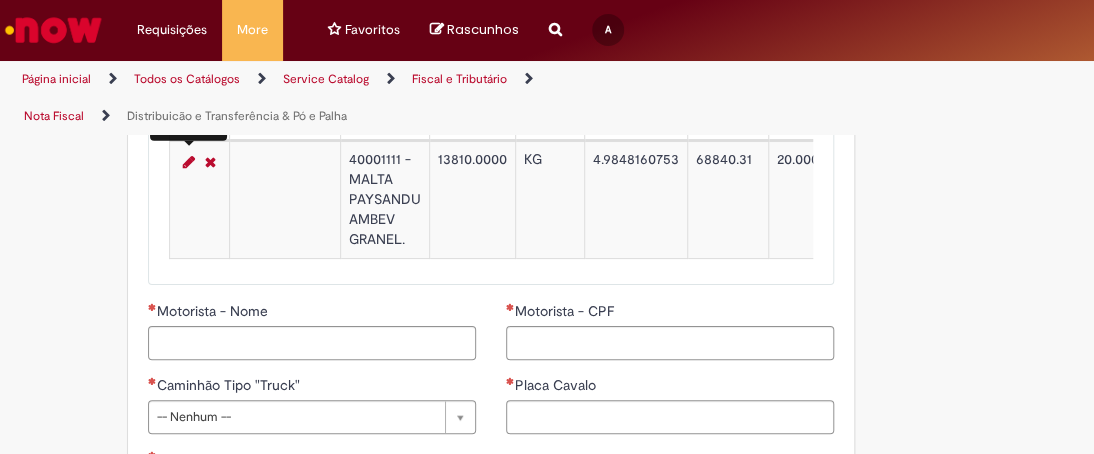 scroll, scrollTop: 2278, scrollLeft: 0, axis: vertical 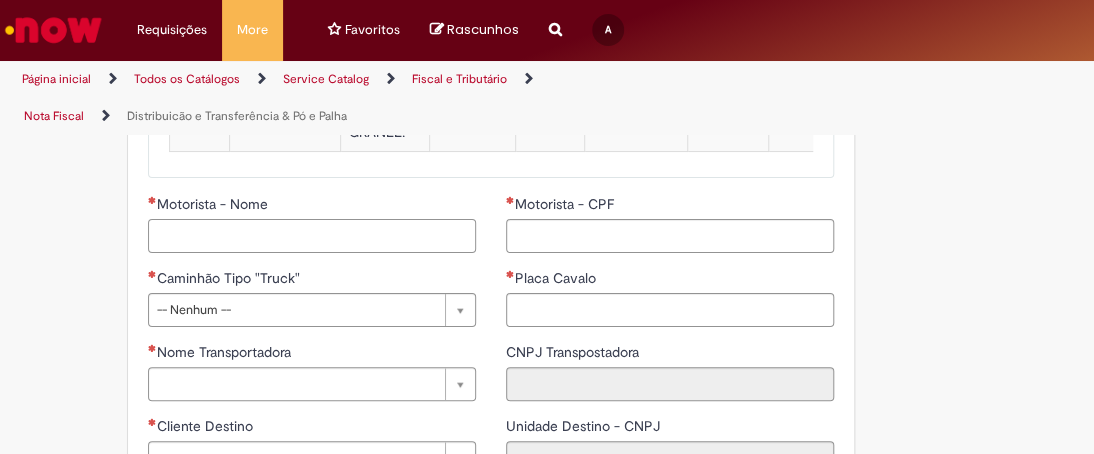 click on "Motorista - Nome" at bounding box center [312, 236] 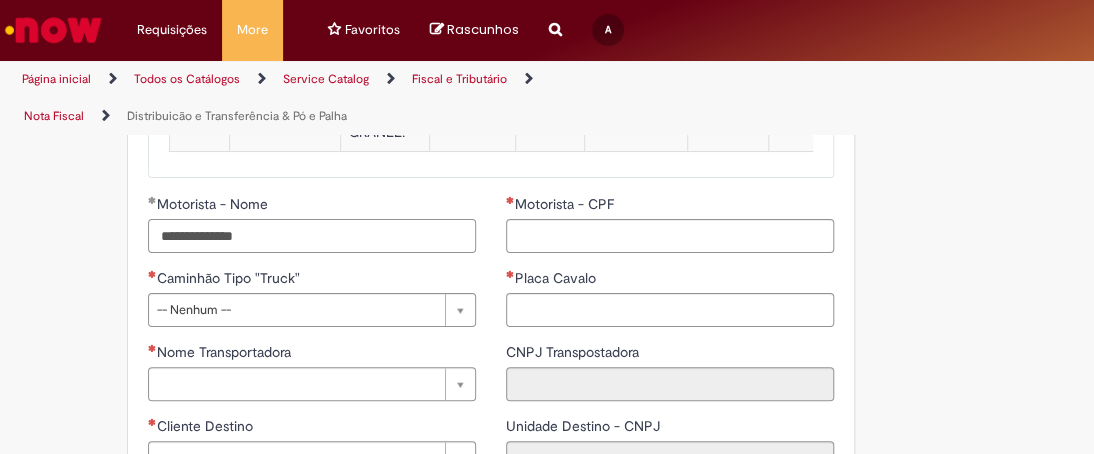 type on "**********" 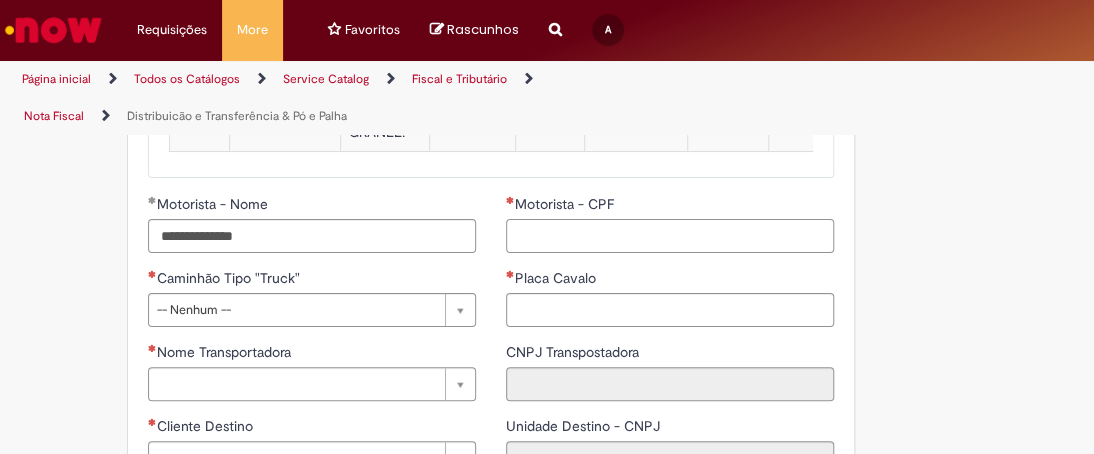 click on "Motorista - CPF" at bounding box center (670, 236) 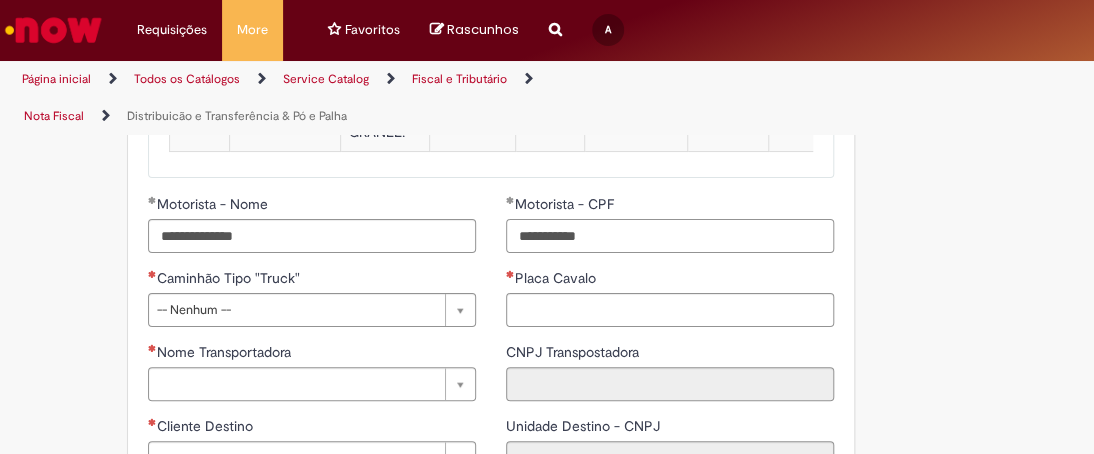 type on "**********" 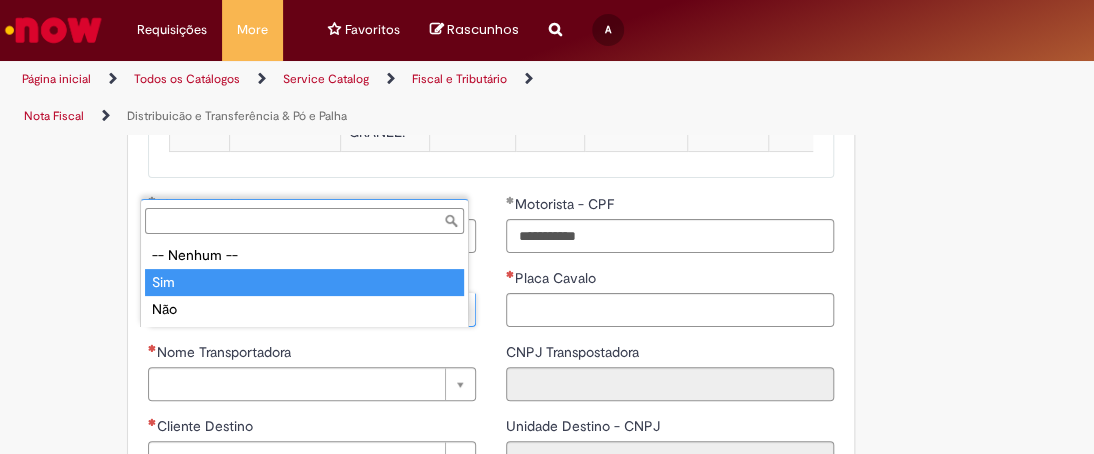 type on "***" 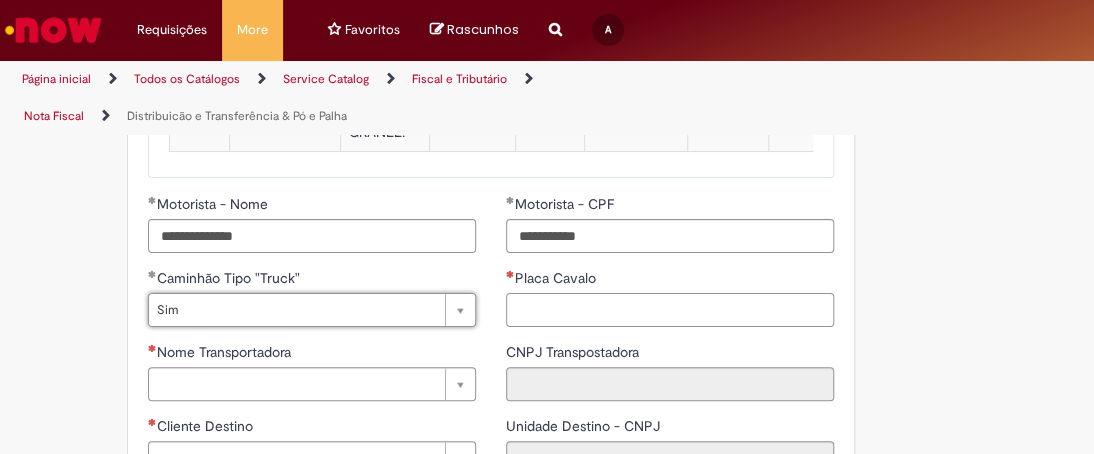 click on "Placa Cavalo" at bounding box center (670, 310) 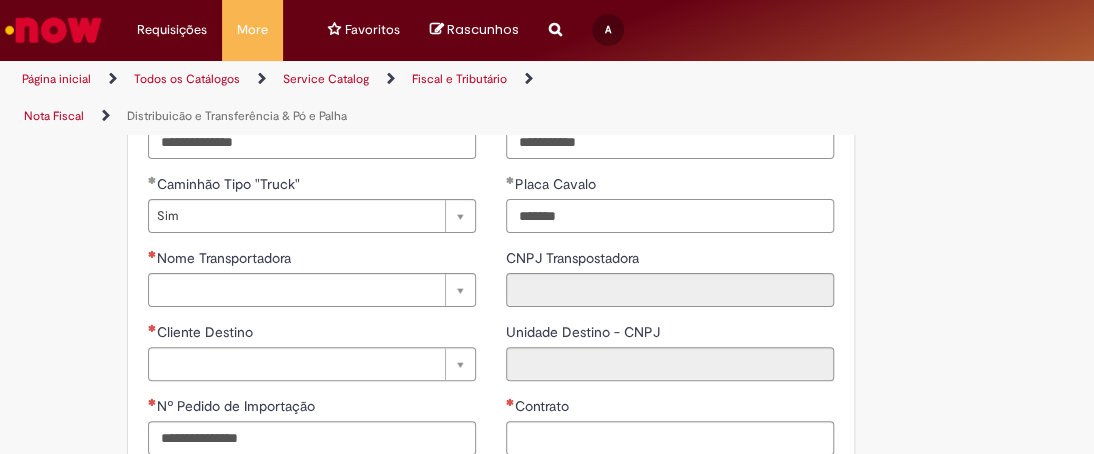 scroll, scrollTop: 2478, scrollLeft: 0, axis: vertical 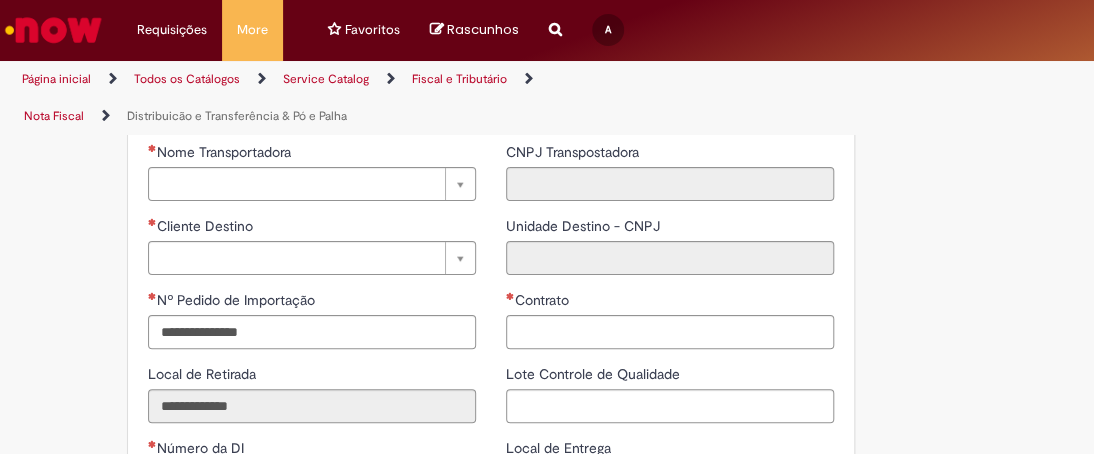 type on "*******" 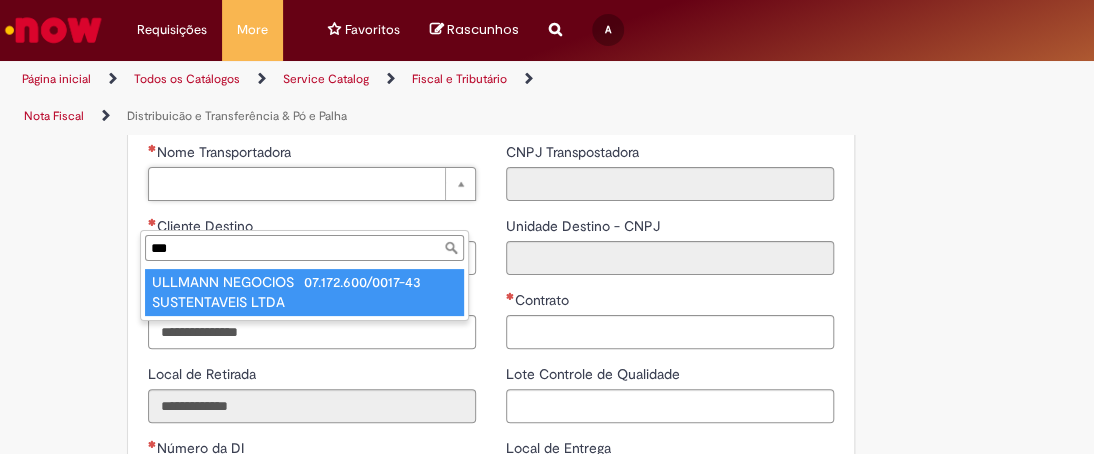 type on "***" 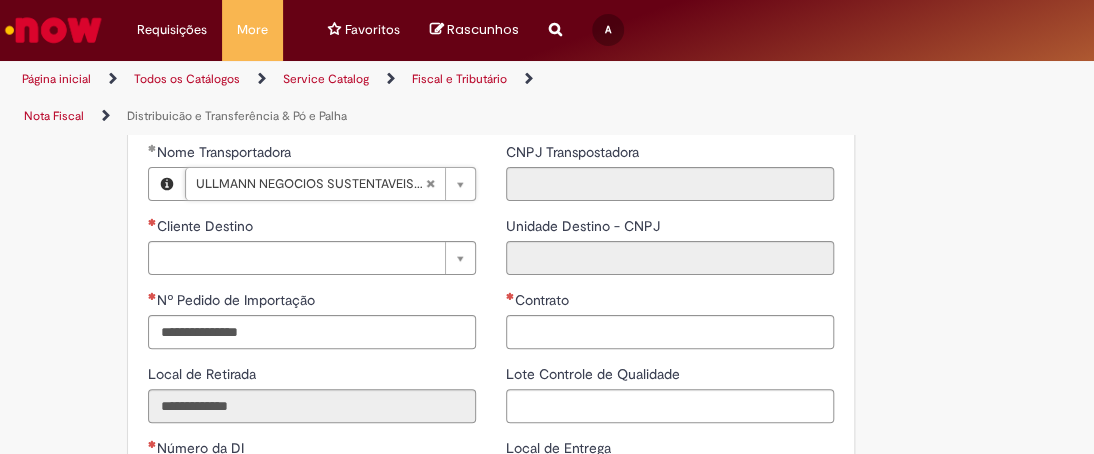type on "**********" 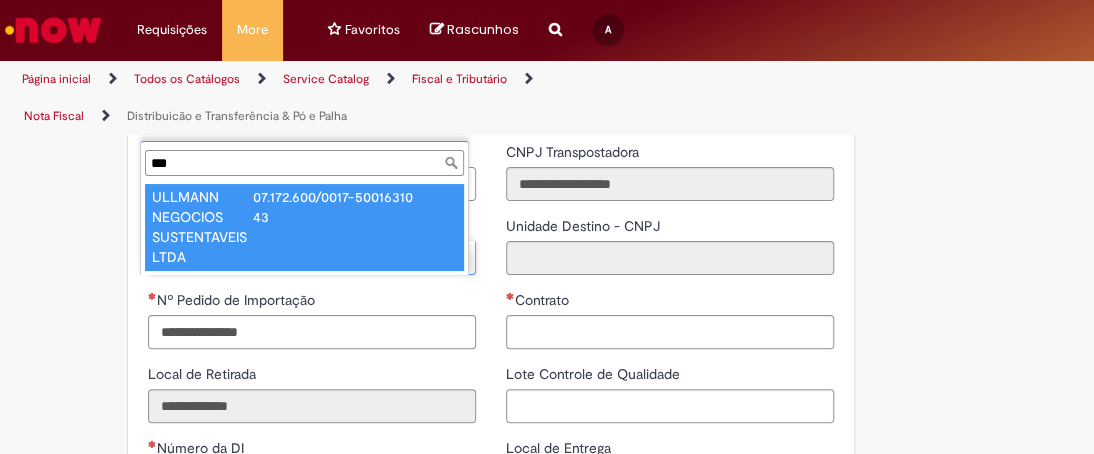 type on "***" 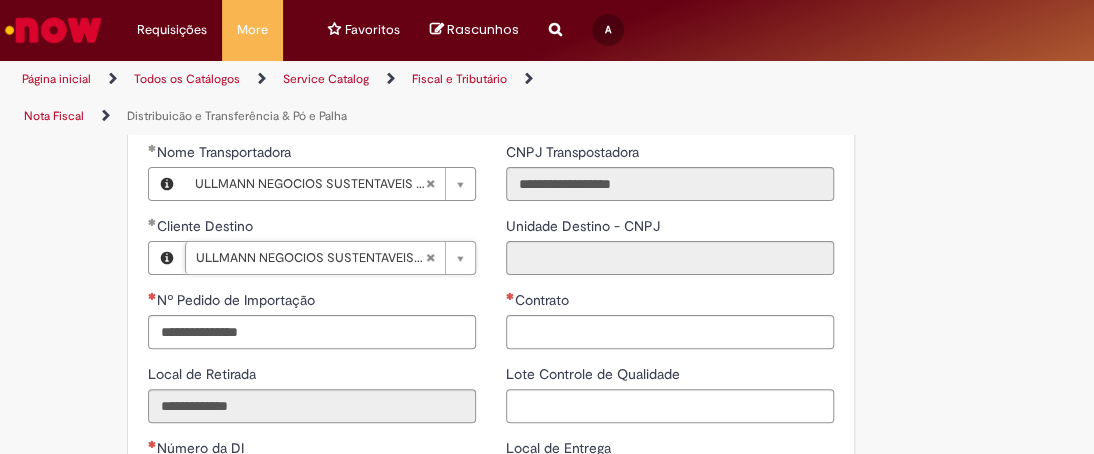 type on "**********" 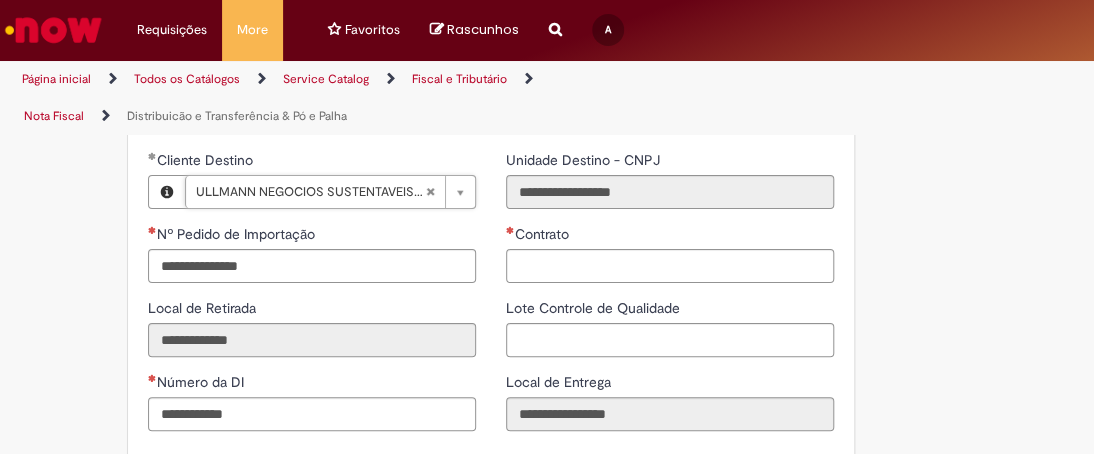 scroll, scrollTop: 2578, scrollLeft: 0, axis: vertical 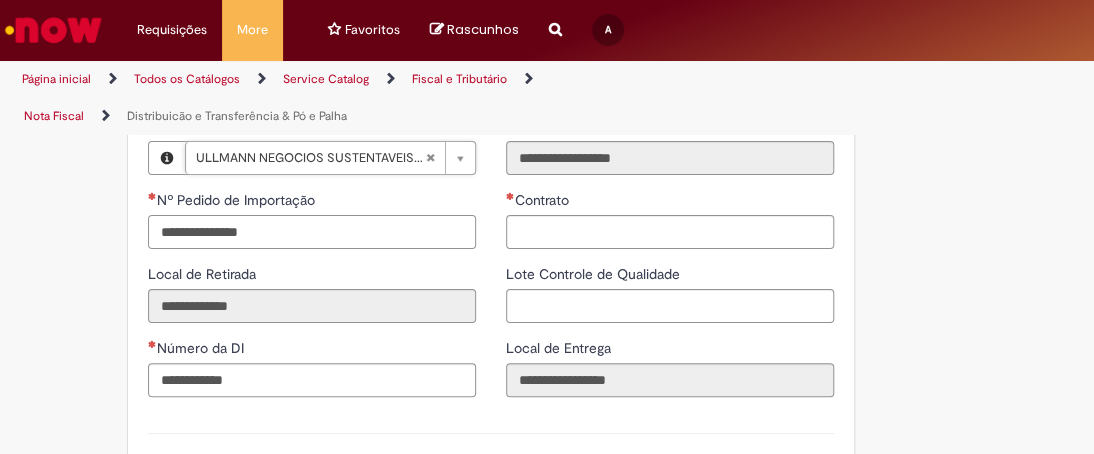 click on "Nº Pedido de Importação" at bounding box center [312, 232] 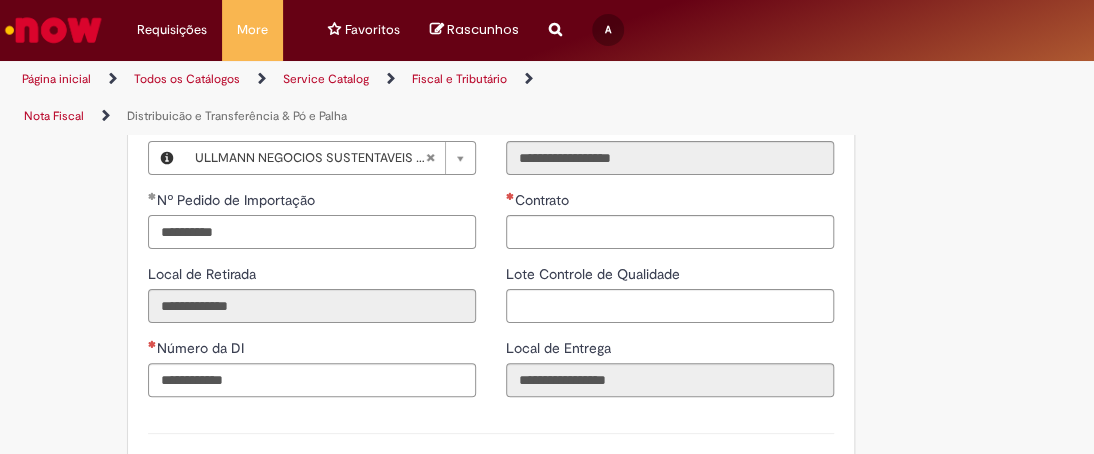 type on "**********" 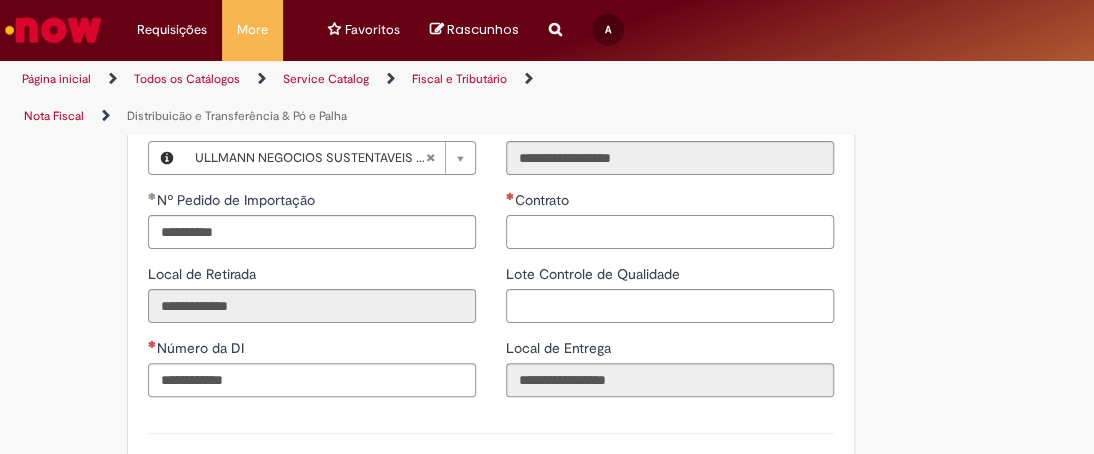 click on "Contrato" at bounding box center [670, 232] 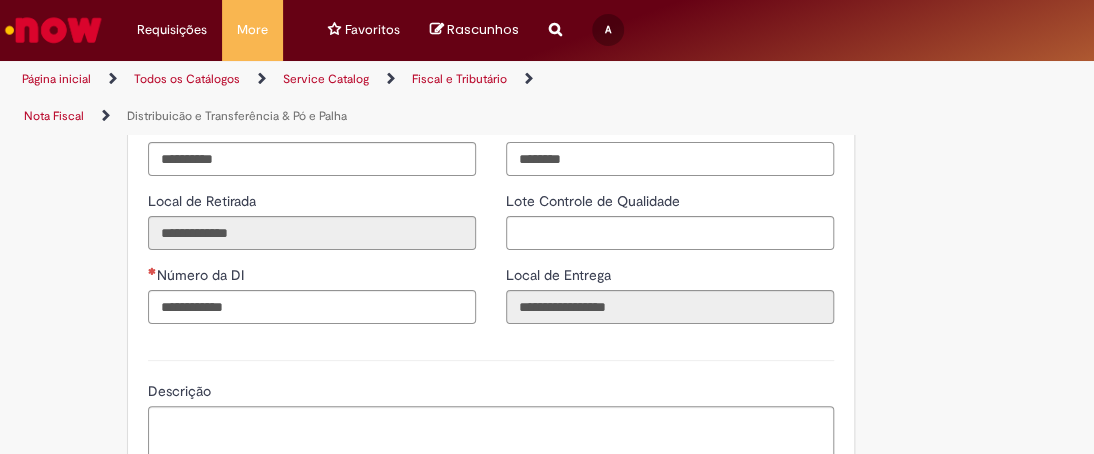 scroll, scrollTop: 2678, scrollLeft: 0, axis: vertical 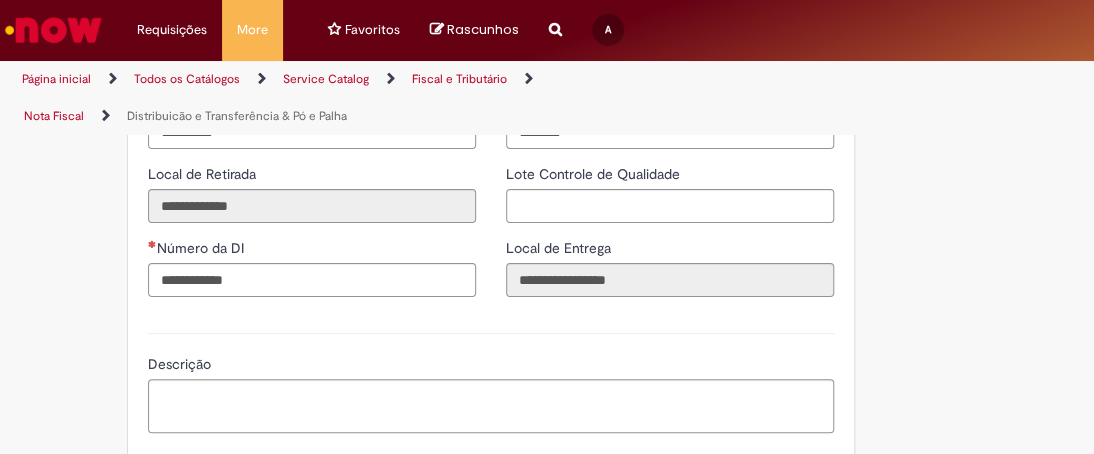 type on "********" 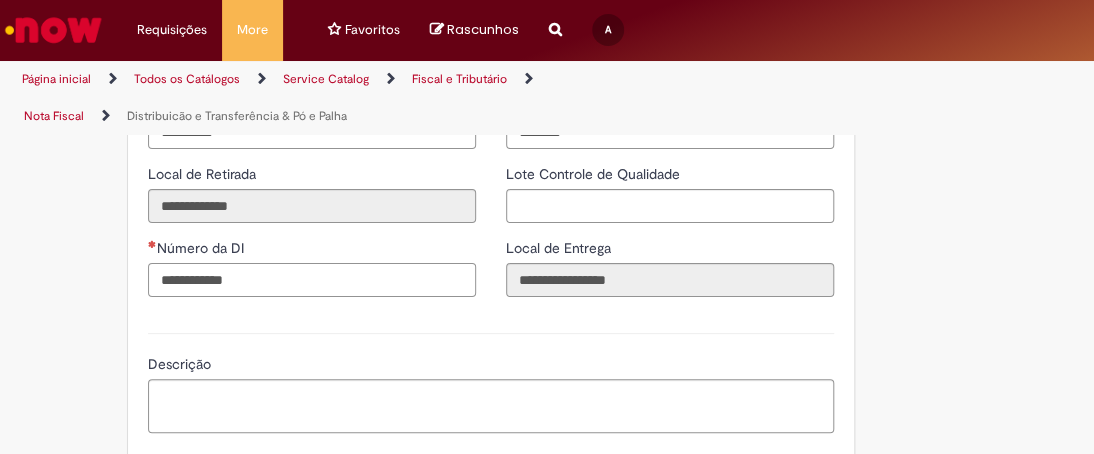 click on "Número da DI" at bounding box center (312, 280) 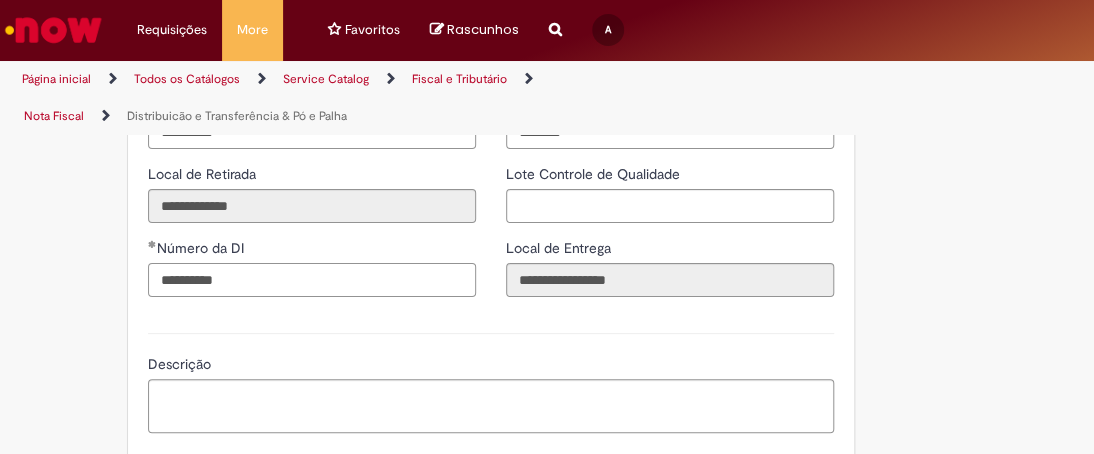 type on "**********" 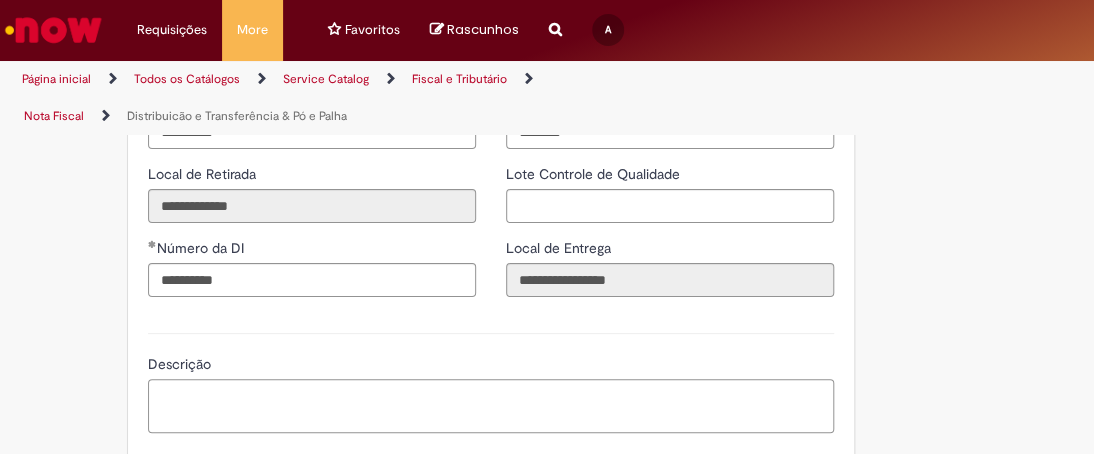 click on "Descrição" at bounding box center [491, 406] 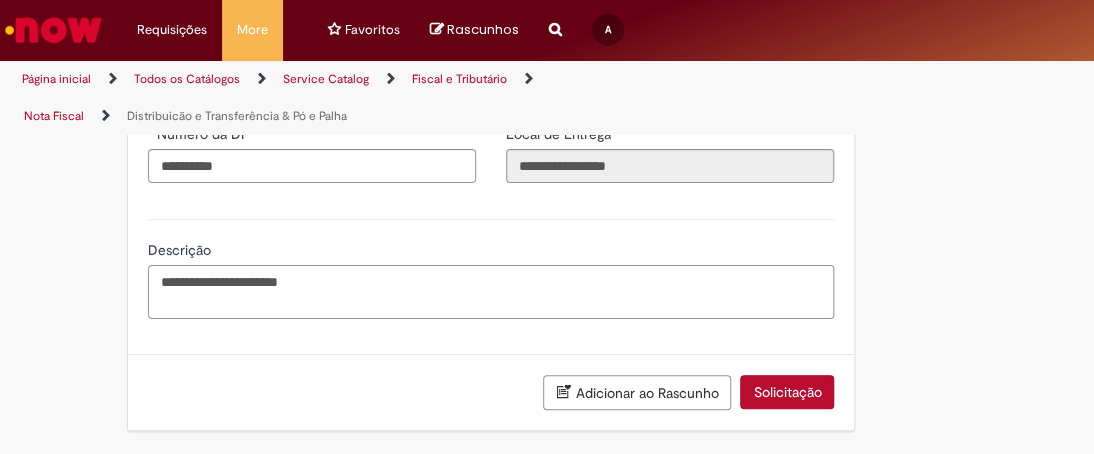 scroll, scrollTop: 2822, scrollLeft: 0, axis: vertical 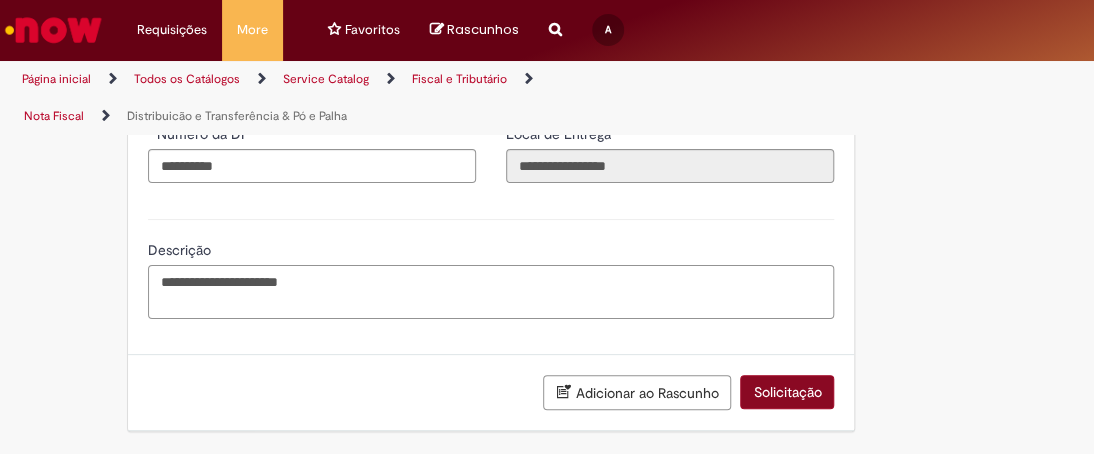 type on "**********" 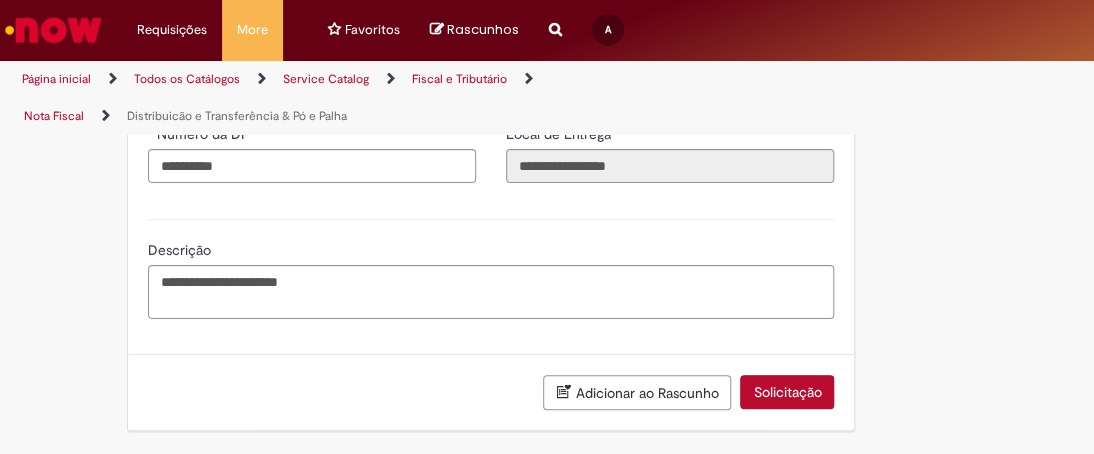 click on "Solicitação" at bounding box center [787, 392] 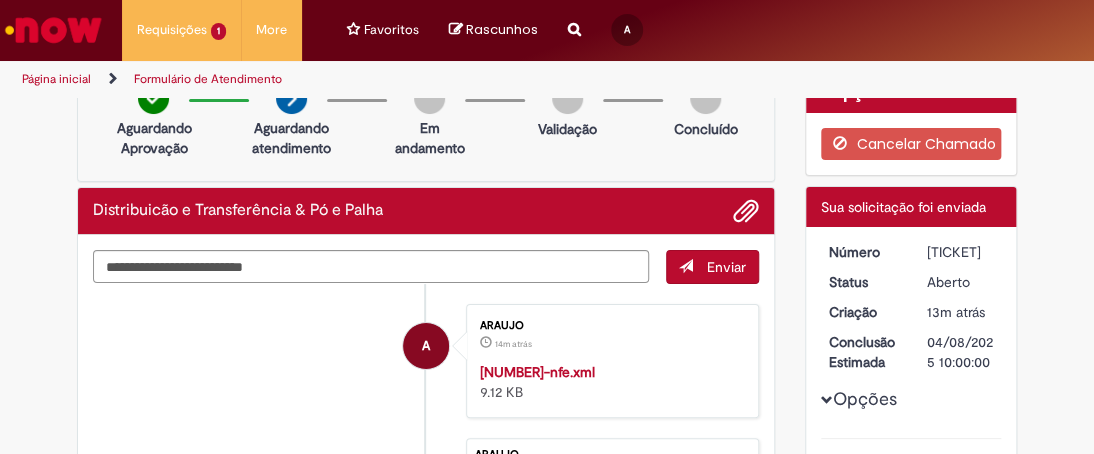 scroll, scrollTop: 0, scrollLeft: 0, axis: both 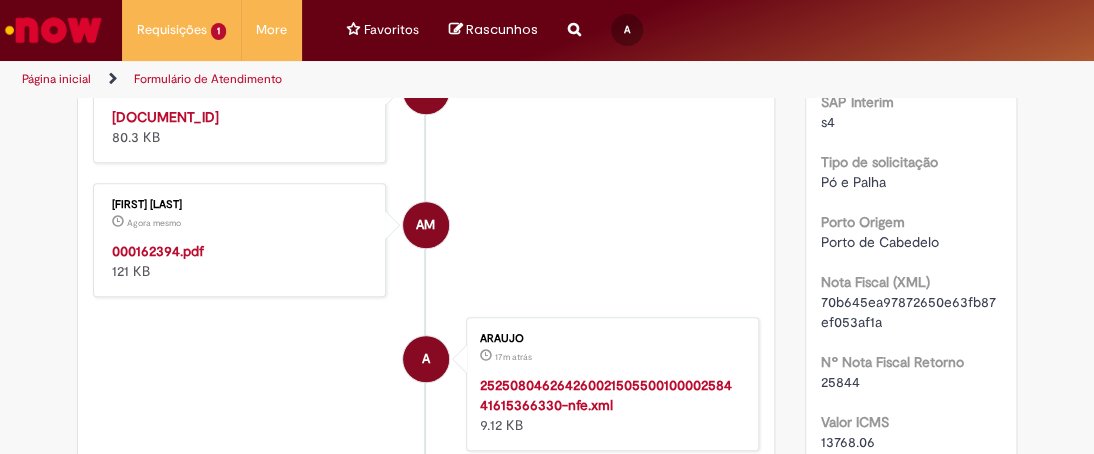 click on "[DOCUMENT_ID]" at bounding box center (165, 117) 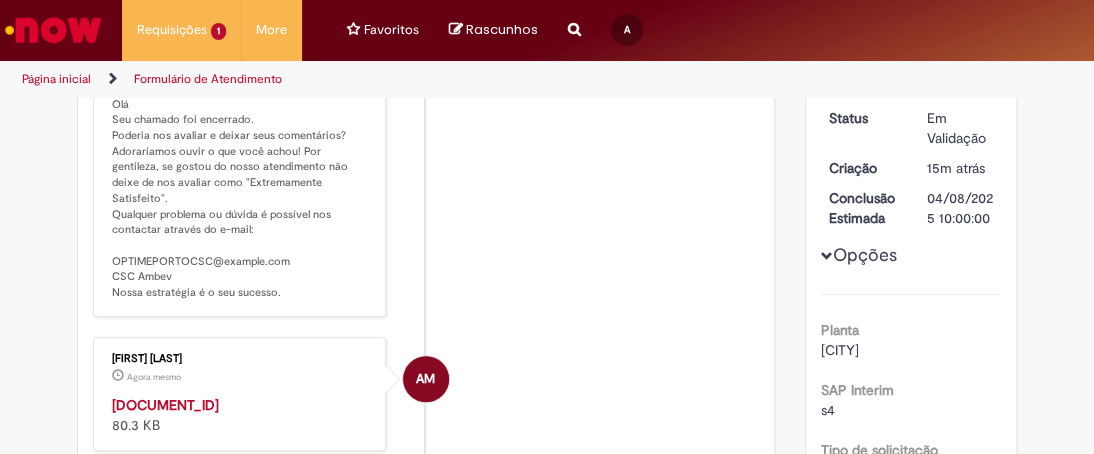 scroll, scrollTop: 0, scrollLeft: 0, axis: both 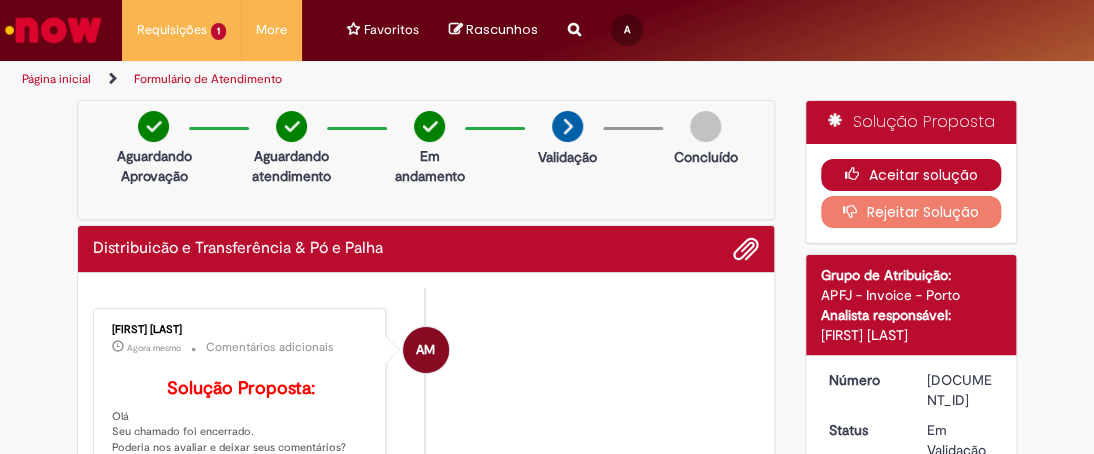 click on "Aceitar solução" at bounding box center (911, 175) 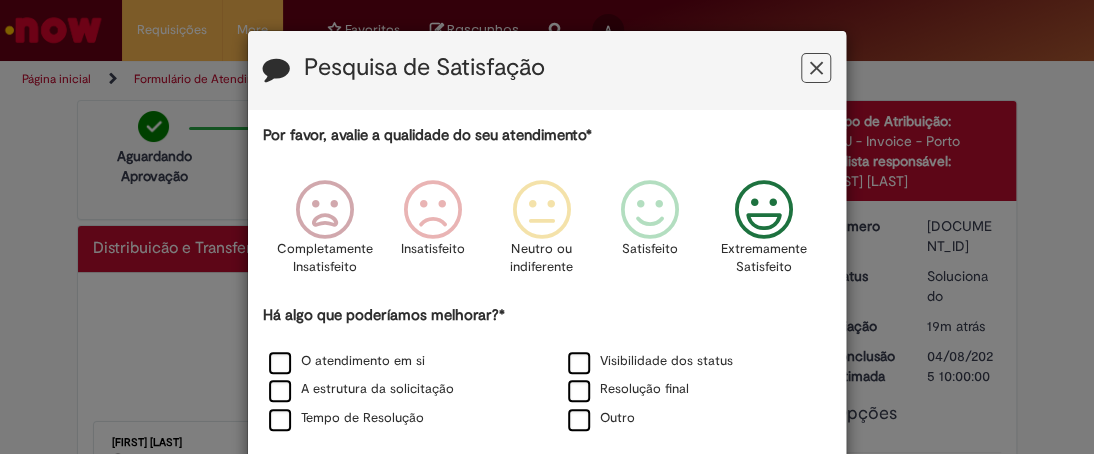 click at bounding box center [763, 210] 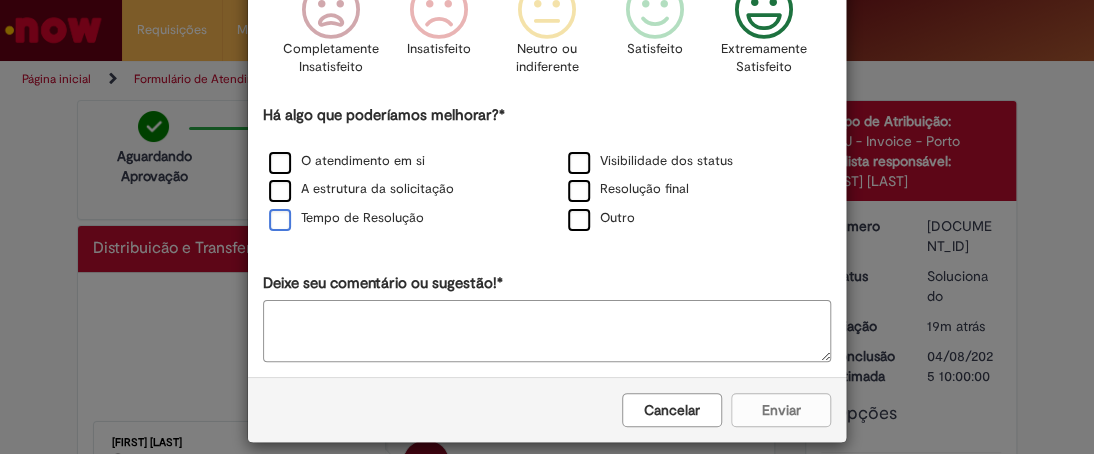 scroll, scrollTop: 200, scrollLeft: 0, axis: vertical 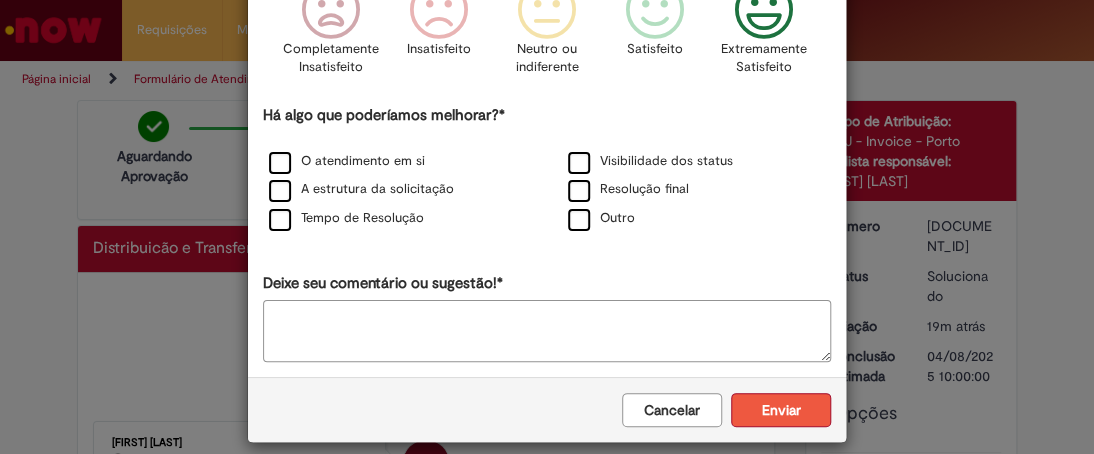click on "Enviar" at bounding box center [781, 410] 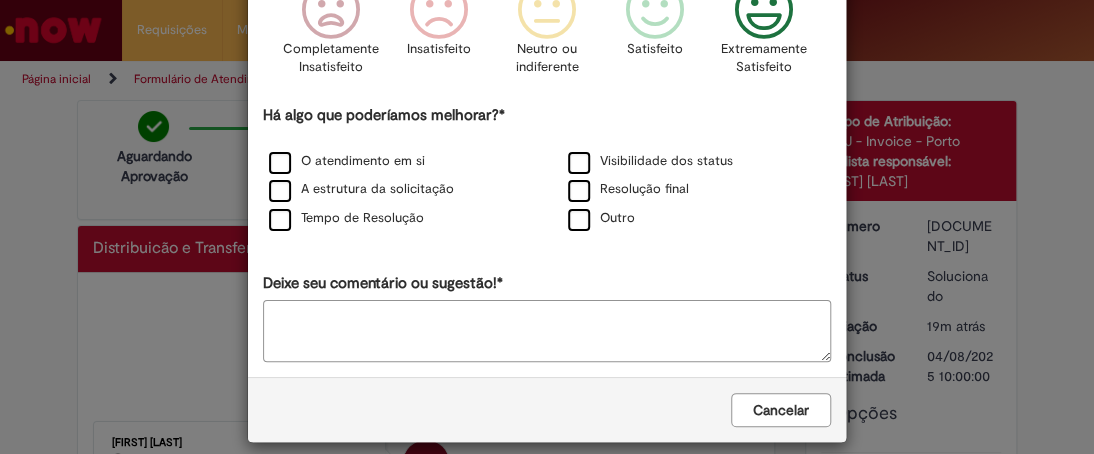 scroll, scrollTop: 0, scrollLeft: 0, axis: both 